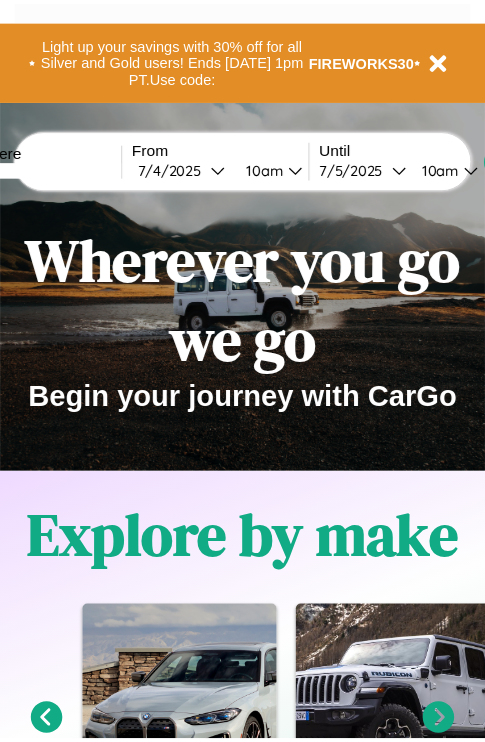 scroll, scrollTop: 0, scrollLeft: 0, axis: both 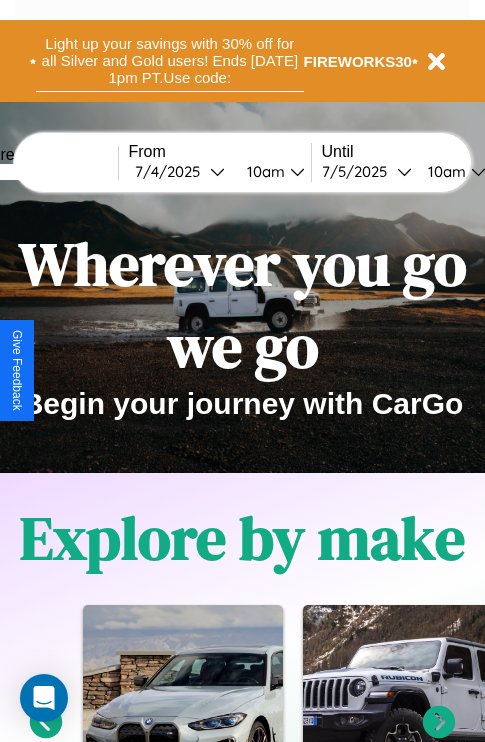 click on "Light up your savings with 30% off for all Silver and Gold users! Ends [DATE] 1pm PT.  Use code:" at bounding box center [170, 61] 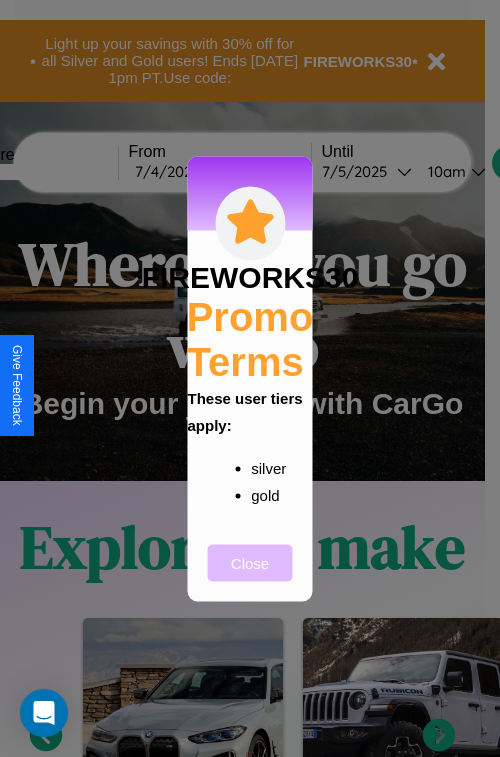 click on "Close" at bounding box center (250, 562) 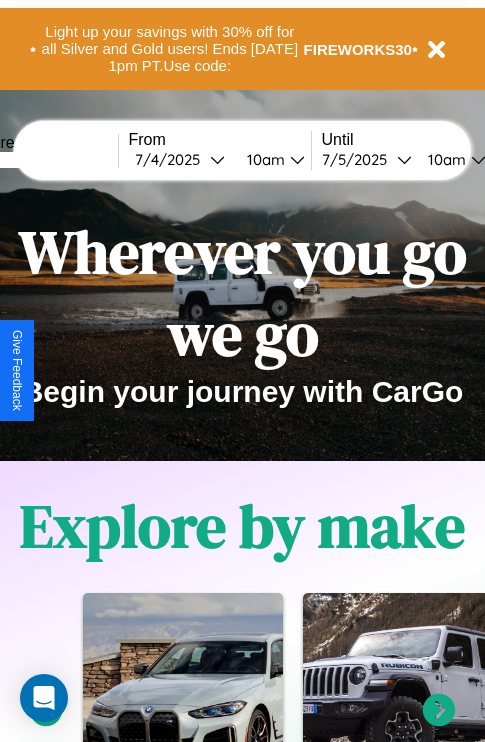 scroll, scrollTop: 0, scrollLeft: 0, axis: both 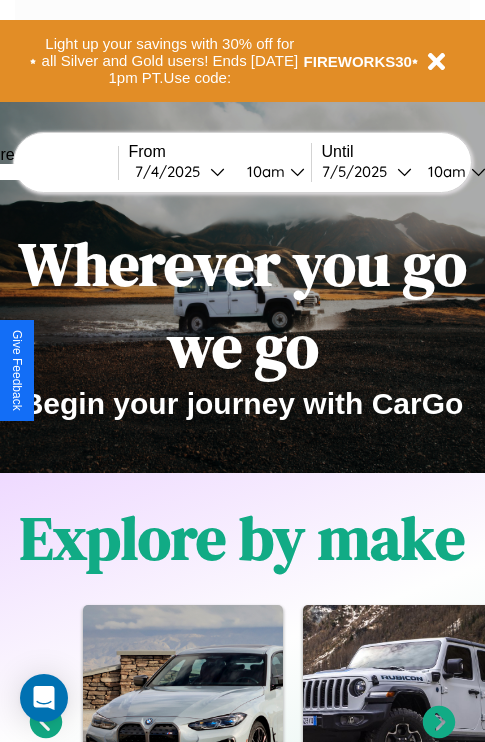 click at bounding box center [43, 172] 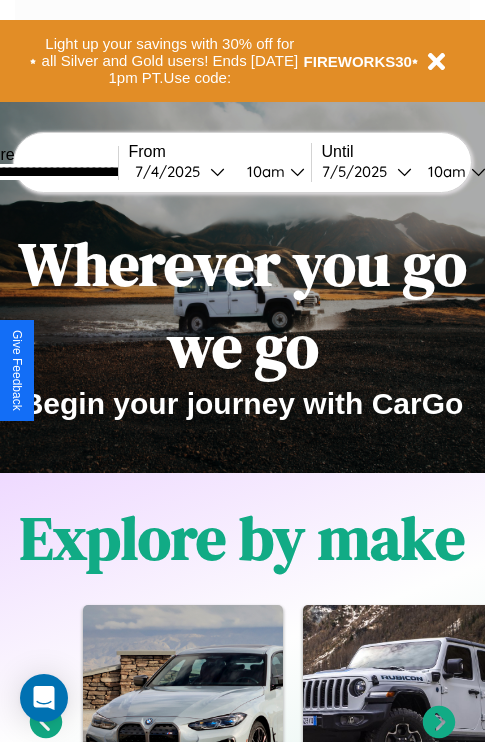 type on "**********" 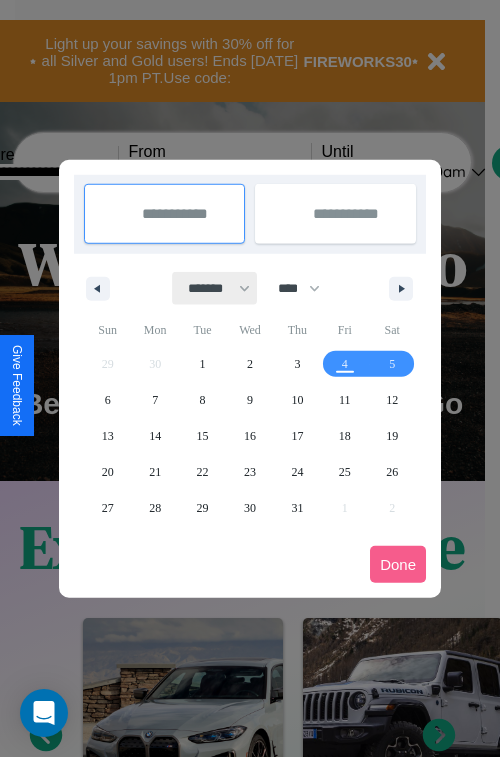 click on "******* ******** ***** ***** *** **** **** ****** ********* ******* ******** ********" at bounding box center [215, 288] 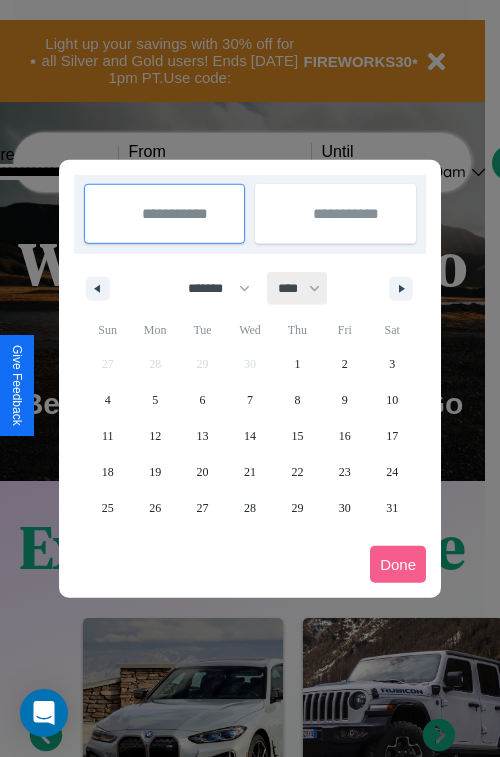 click on "**** **** **** **** **** **** **** **** **** **** **** **** **** **** **** **** **** **** **** **** **** **** **** **** **** **** **** **** **** **** **** **** **** **** **** **** **** **** **** **** **** **** **** **** **** **** **** **** **** **** **** **** **** **** **** **** **** **** **** **** **** **** **** **** **** **** **** **** **** **** **** **** **** **** **** **** **** **** **** **** **** **** **** **** **** **** **** **** **** **** **** **** **** **** **** **** **** **** **** **** **** **** **** **** **** **** **** **** **** **** **** **** **** **** **** **** **** **** **** **** ****" at bounding box center (298, 288) 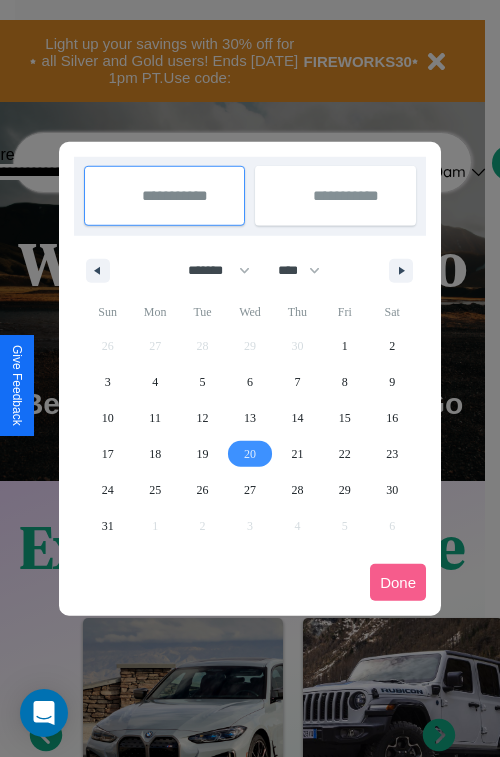 click on "20" at bounding box center (250, 454) 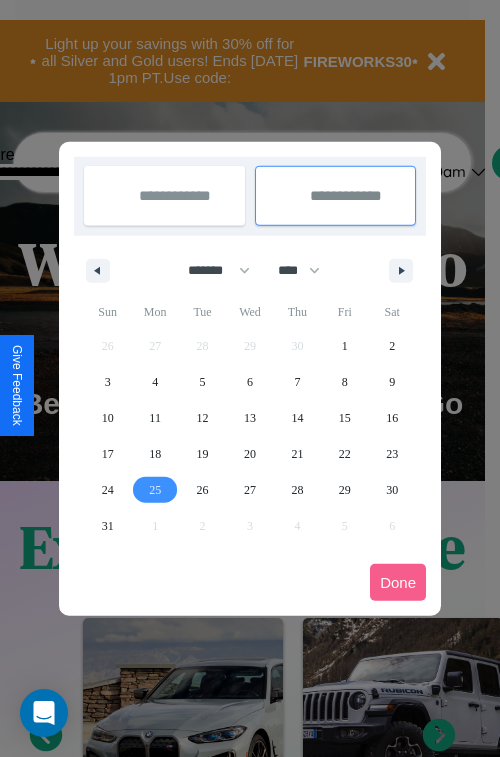 click on "25" at bounding box center [155, 490] 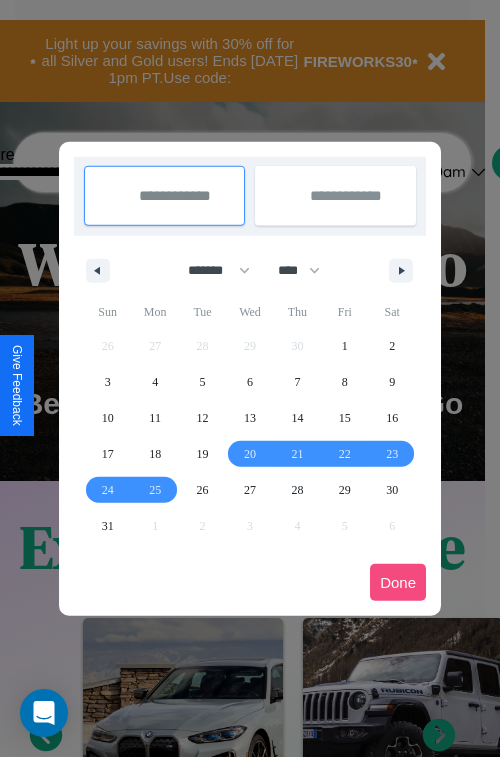 click on "Done" at bounding box center [398, 582] 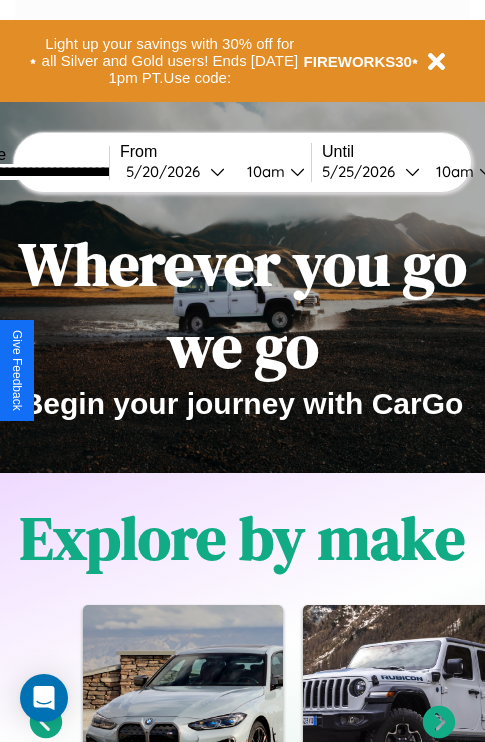 scroll, scrollTop: 0, scrollLeft: 77, axis: horizontal 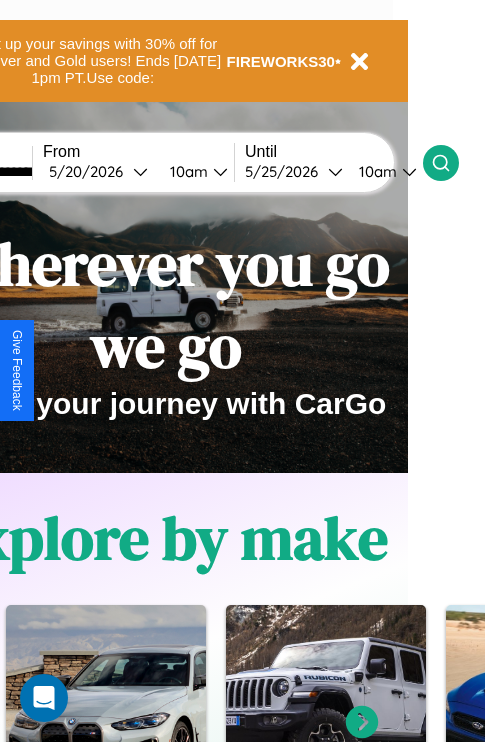 click 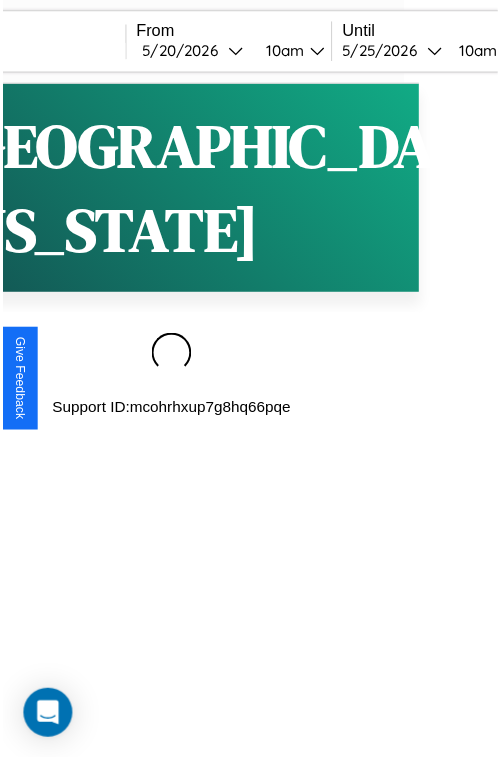 scroll, scrollTop: 0, scrollLeft: 0, axis: both 